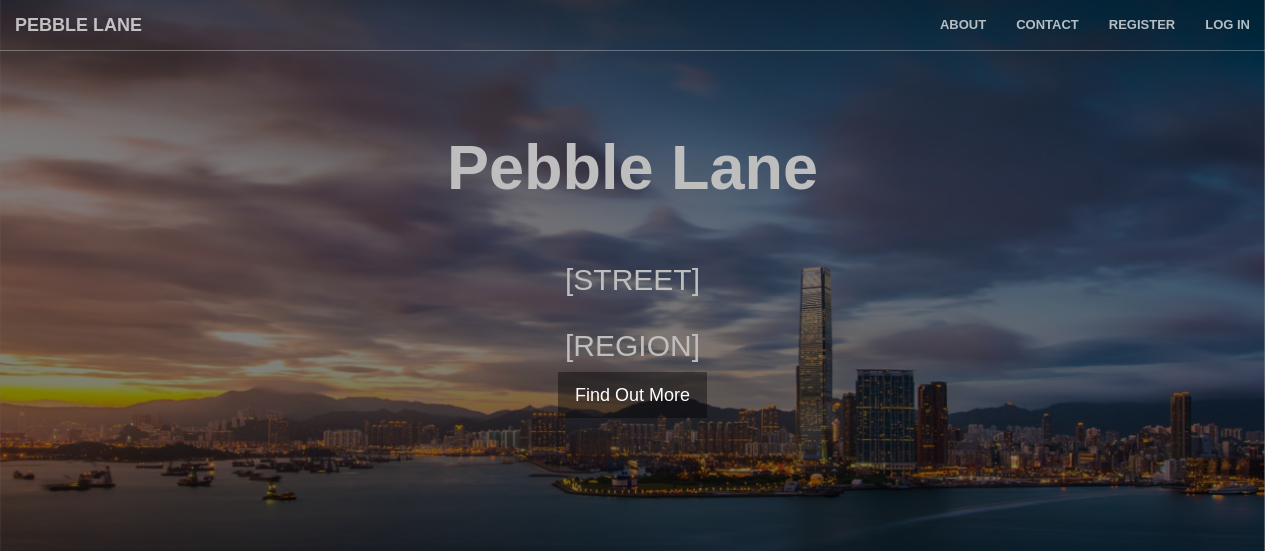 scroll, scrollTop: 0, scrollLeft: 0, axis: both 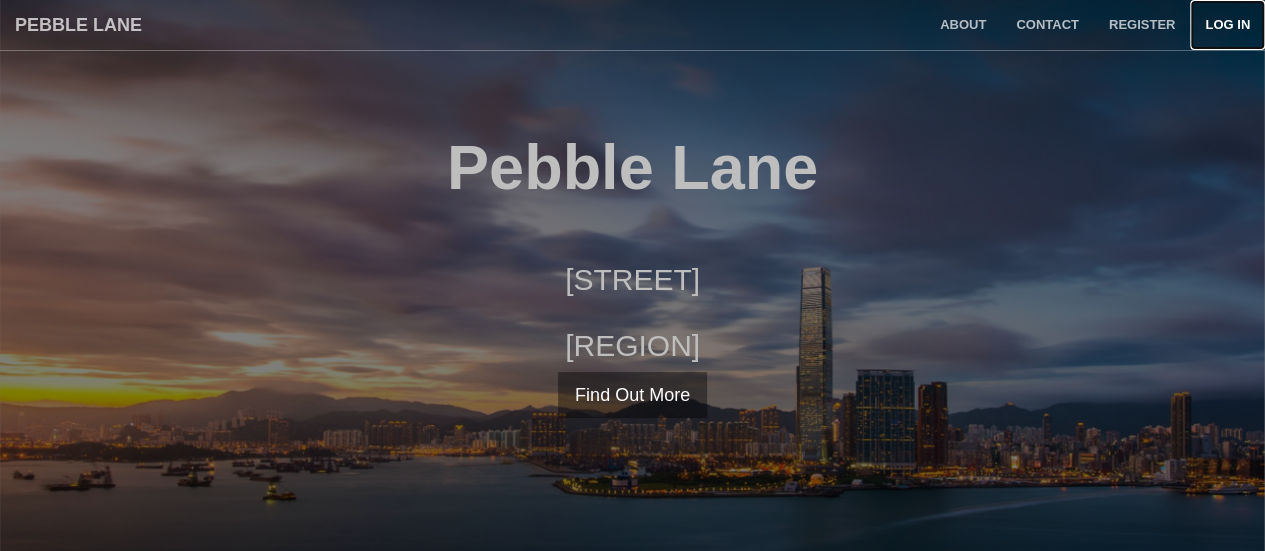 click on "Log in" at bounding box center [1227, 25] 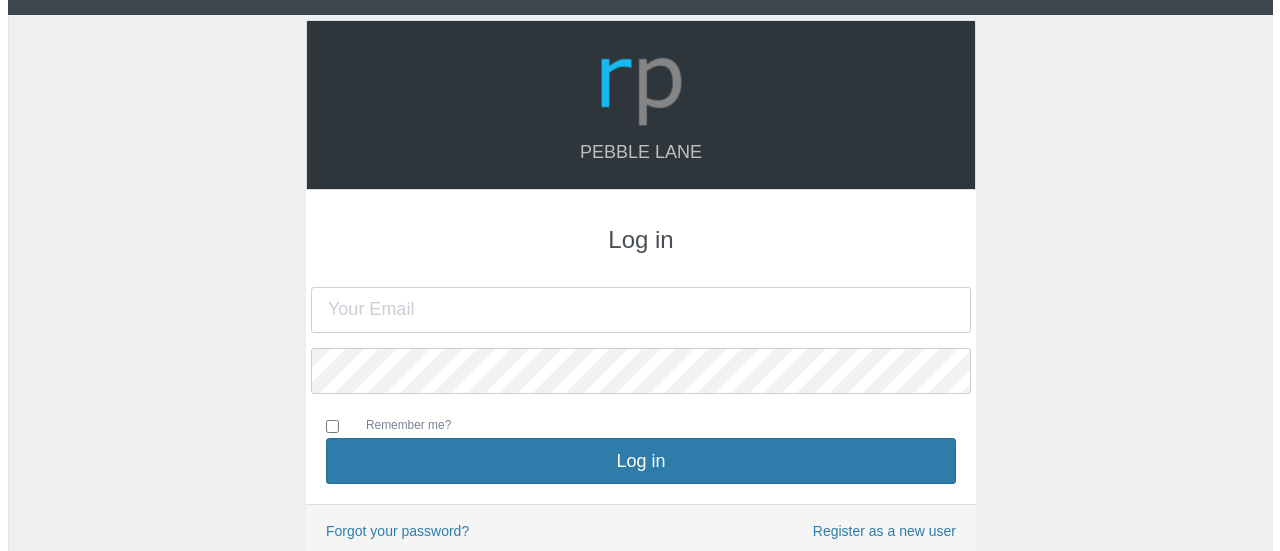 scroll, scrollTop: 0, scrollLeft: 0, axis: both 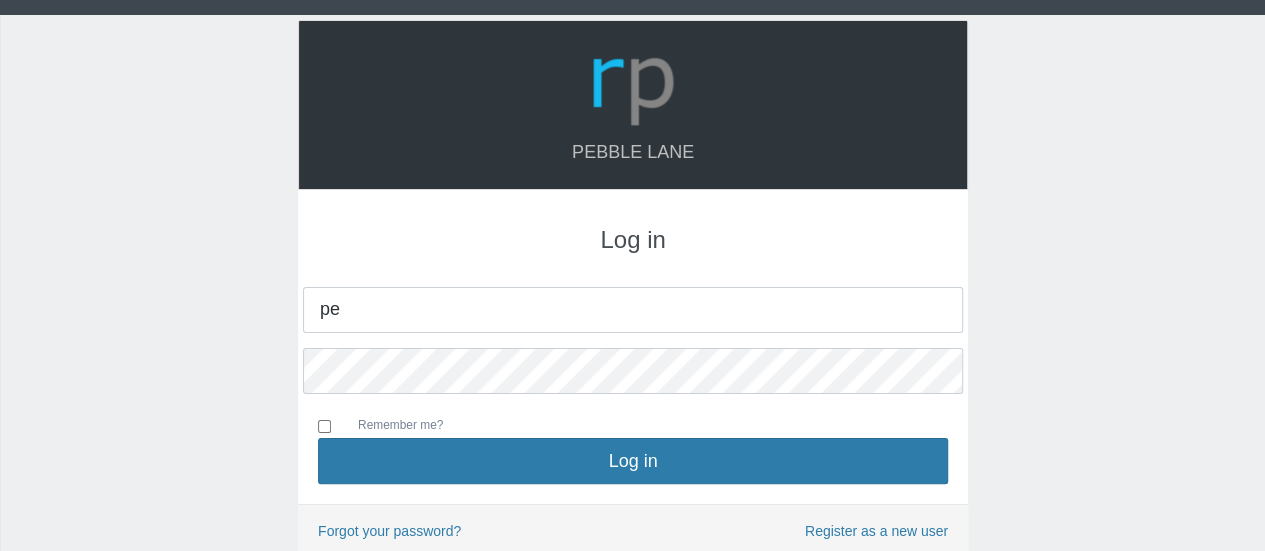 type on "[USERNAME]@example.com" 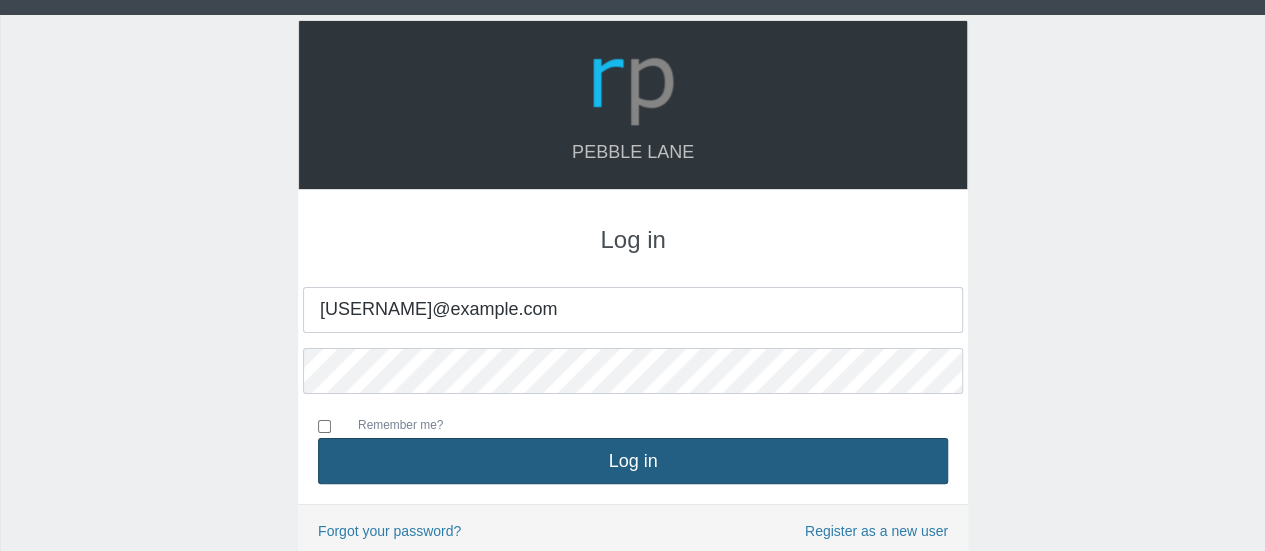 click on "Log in" at bounding box center [633, 461] 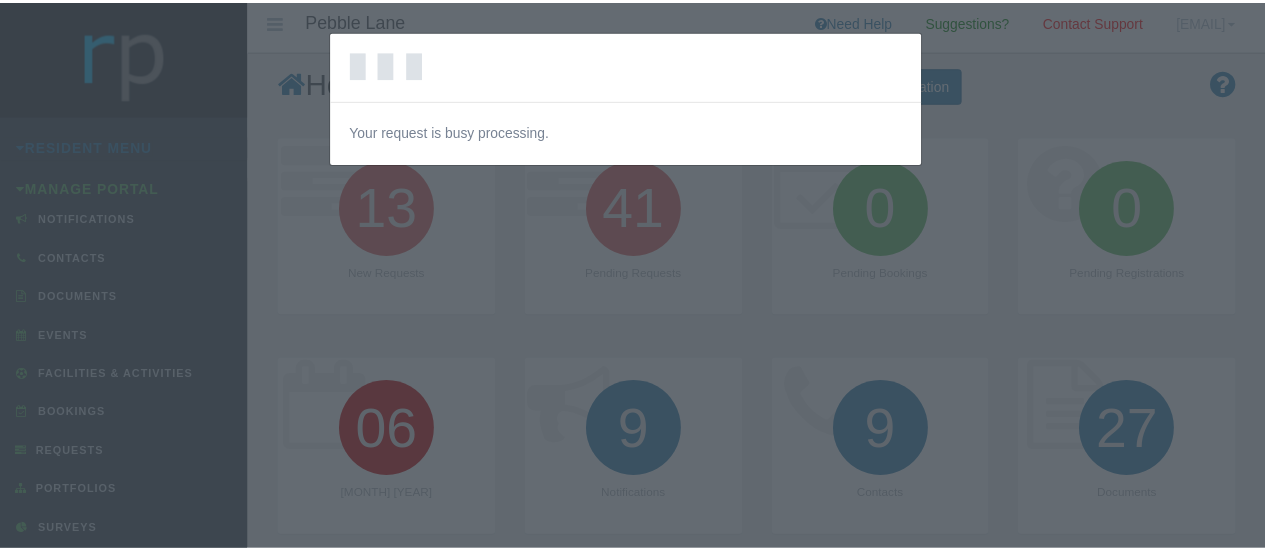 scroll, scrollTop: 0, scrollLeft: 0, axis: both 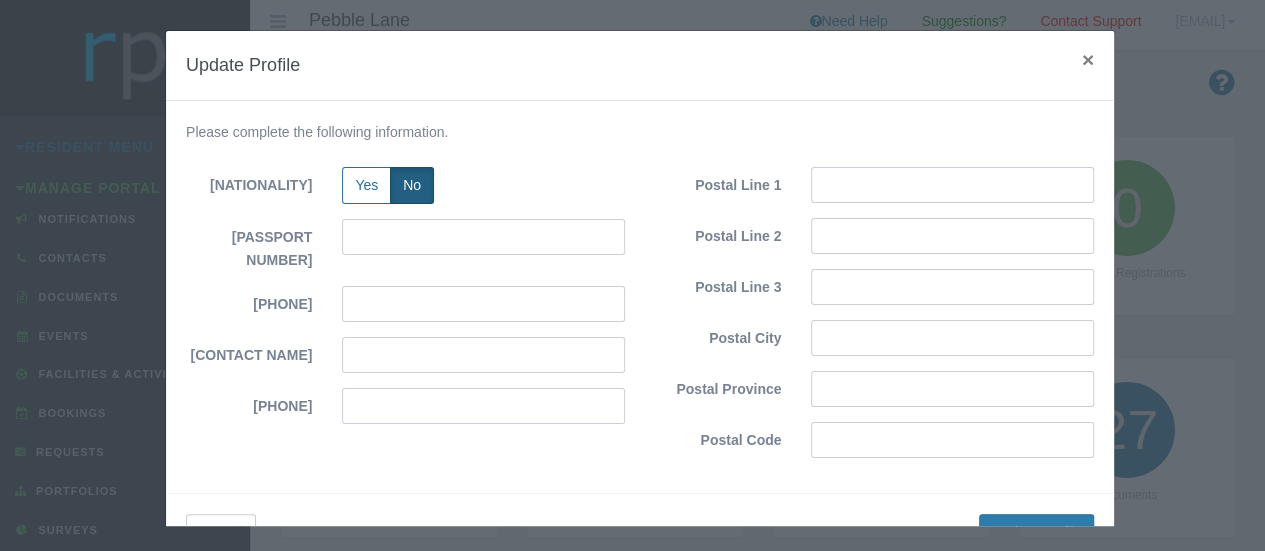 click on "×" at bounding box center [1088, 59] 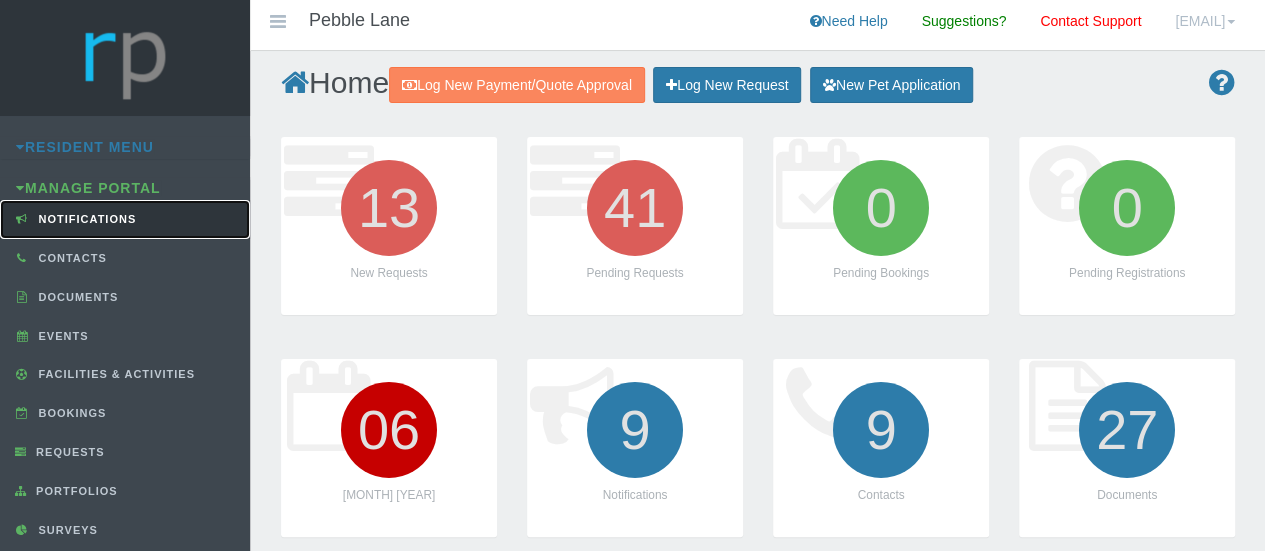 click on "Notifications" at bounding box center [85, 219] 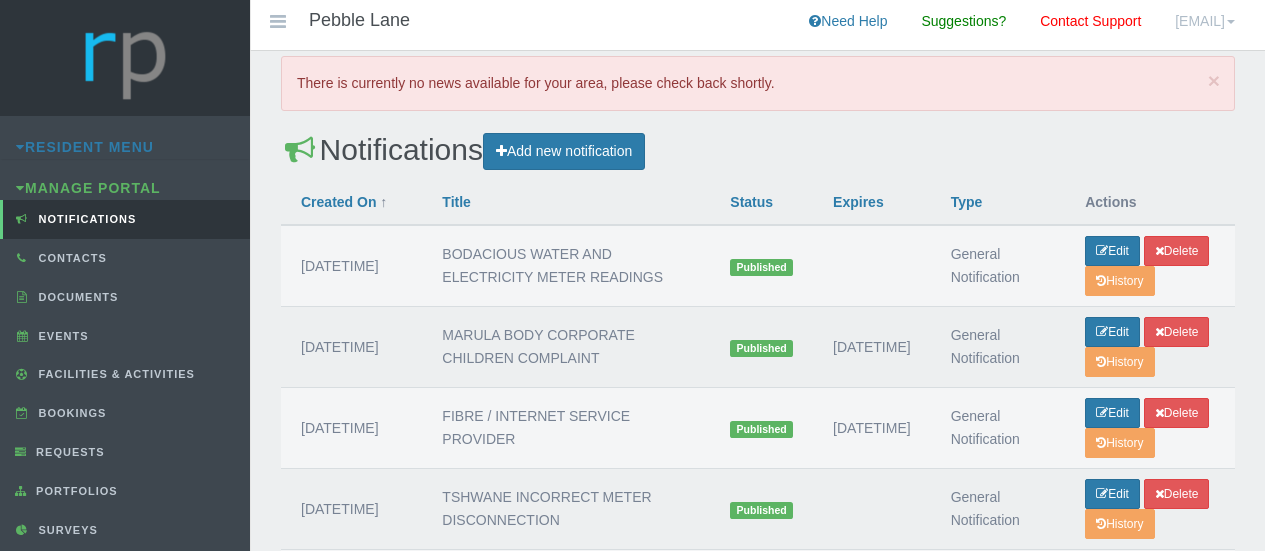 scroll, scrollTop: 0, scrollLeft: 0, axis: both 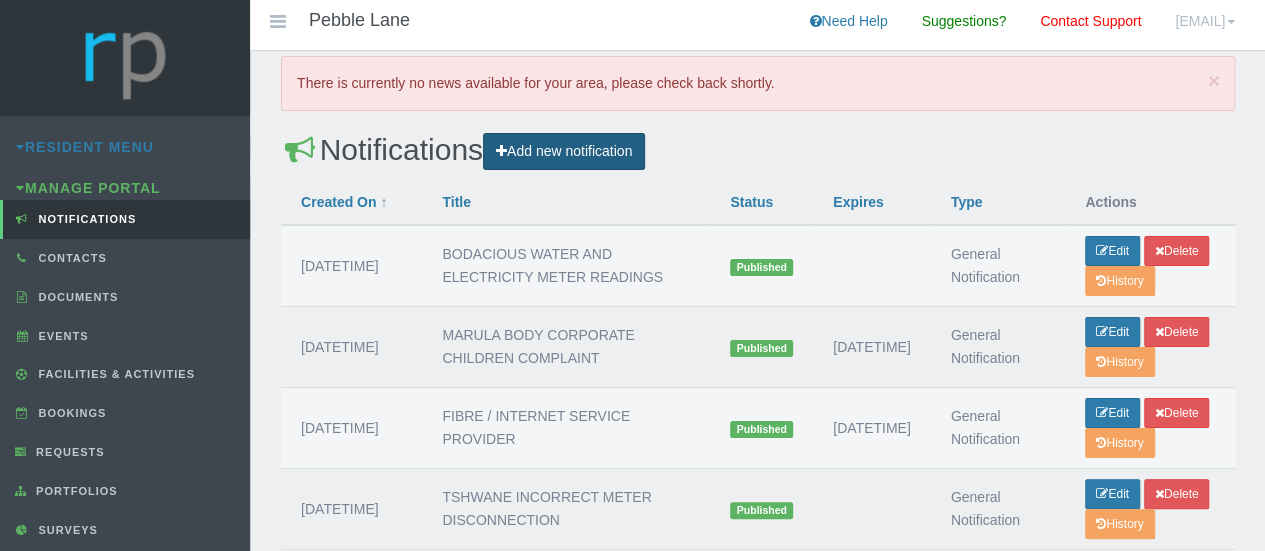click on "Add new notification" at bounding box center (564, 151) 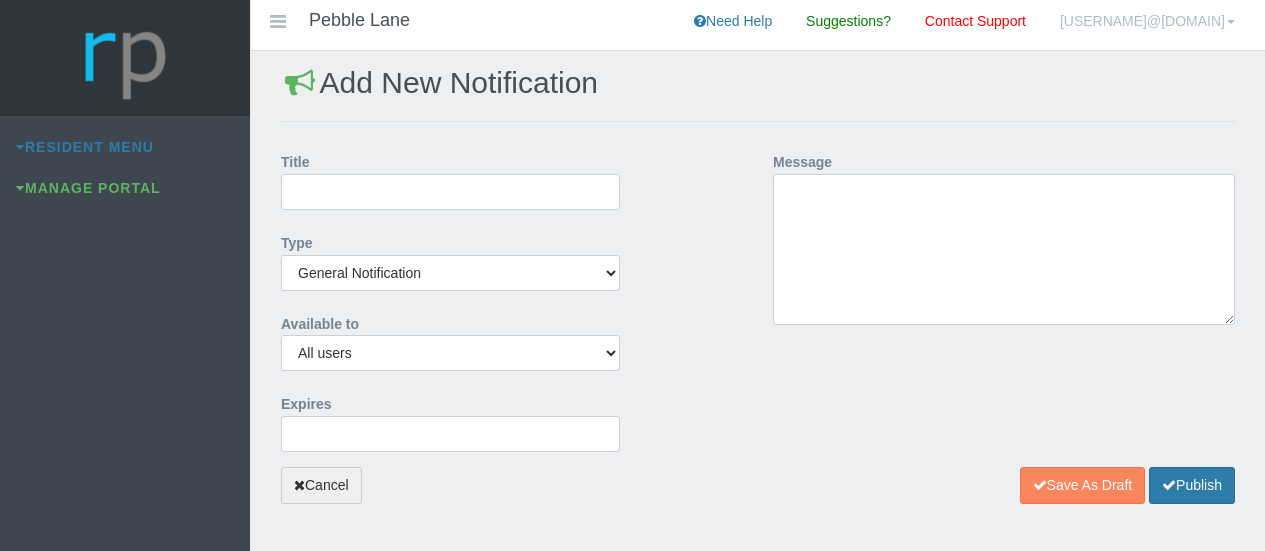 scroll, scrollTop: 0, scrollLeft: 0, axis: both 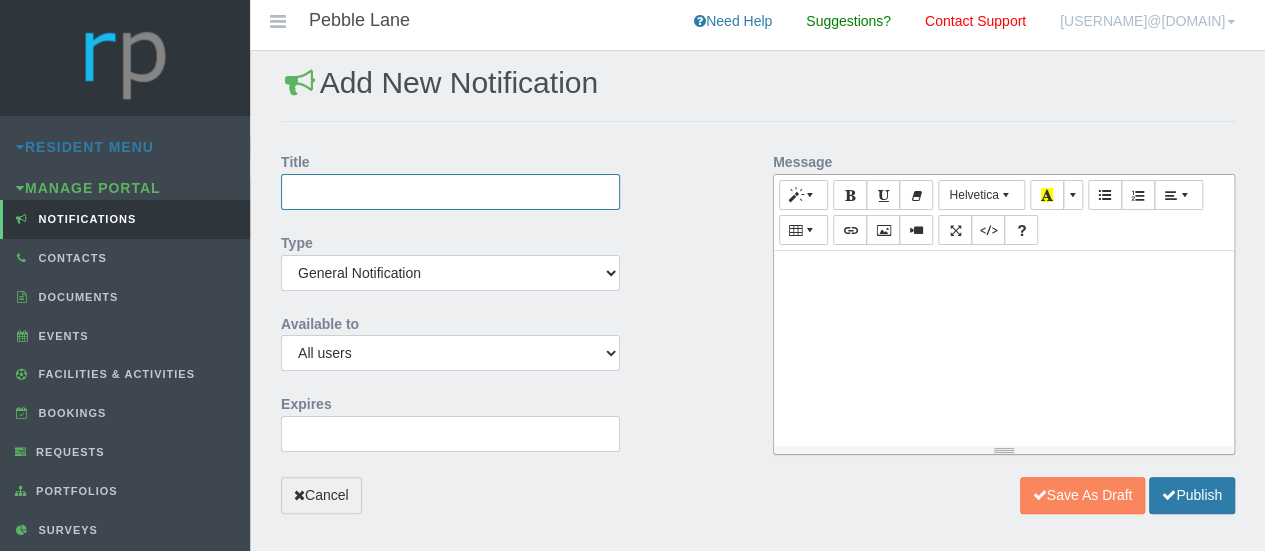 click on "Title" at bounding box center [450, 192] 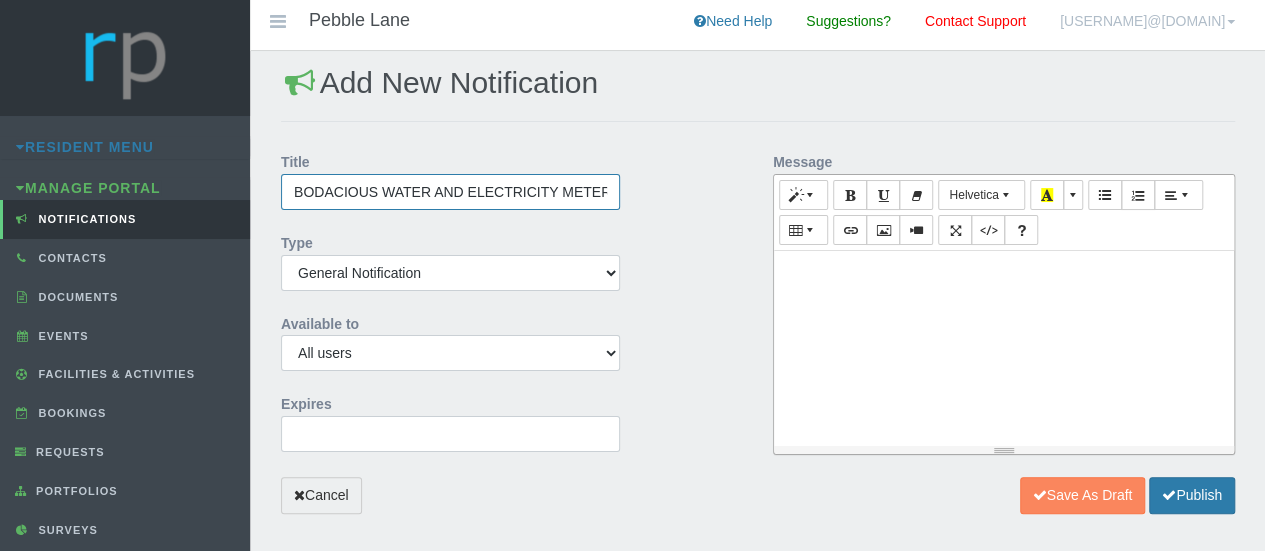 click on "BODACIOUS WATER AND ELECTRICITY METER READINGS" at bounding box center [450, 192] 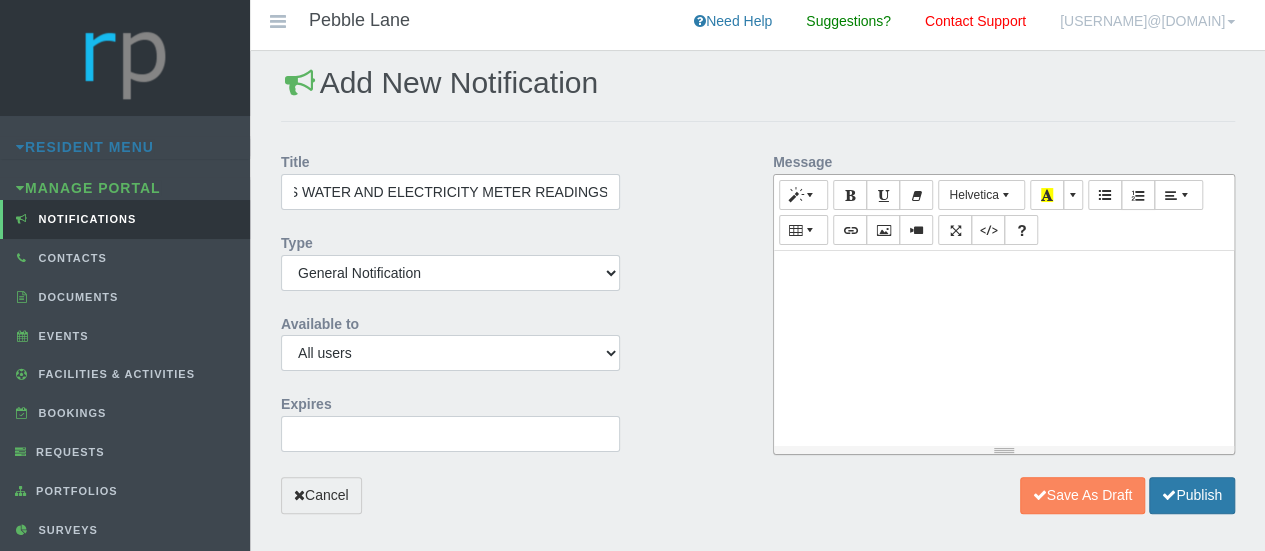 scroll, scrollTop: 0, scrollLeft: 0, axis: both 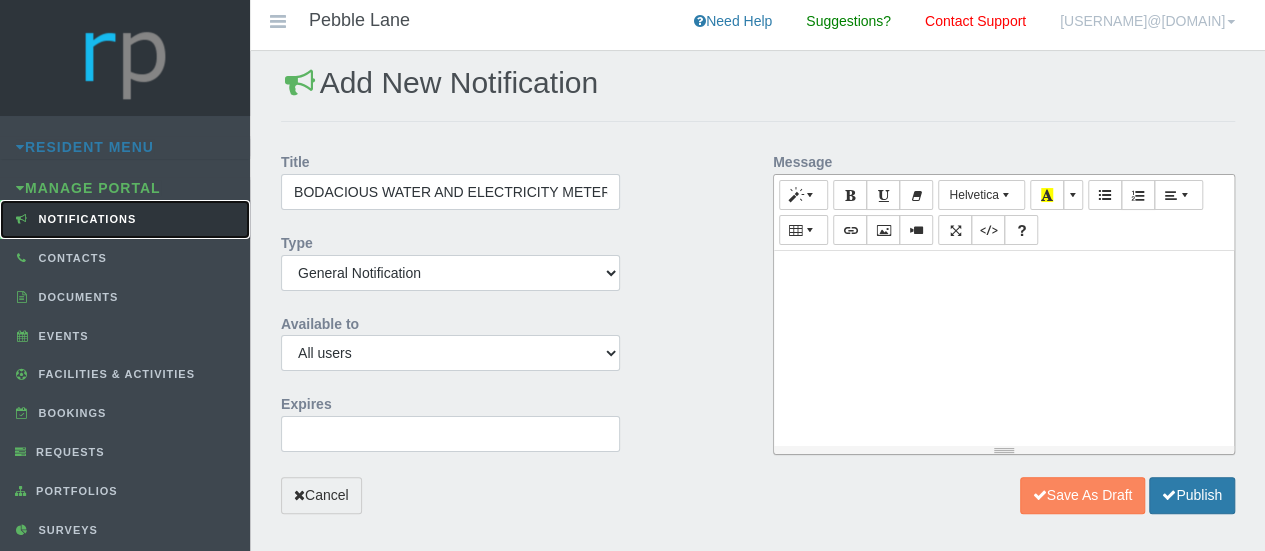 click on "Notifications" at bounding box center (85, 219) 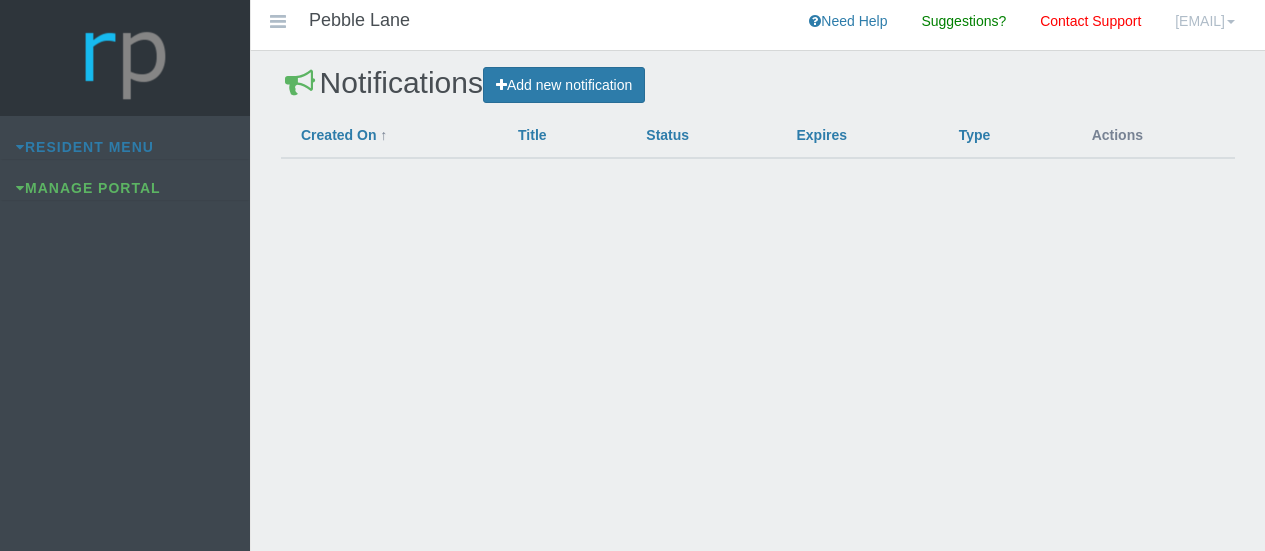 scroll, scrollTop: 0, scrollLeft: 0, axis: both 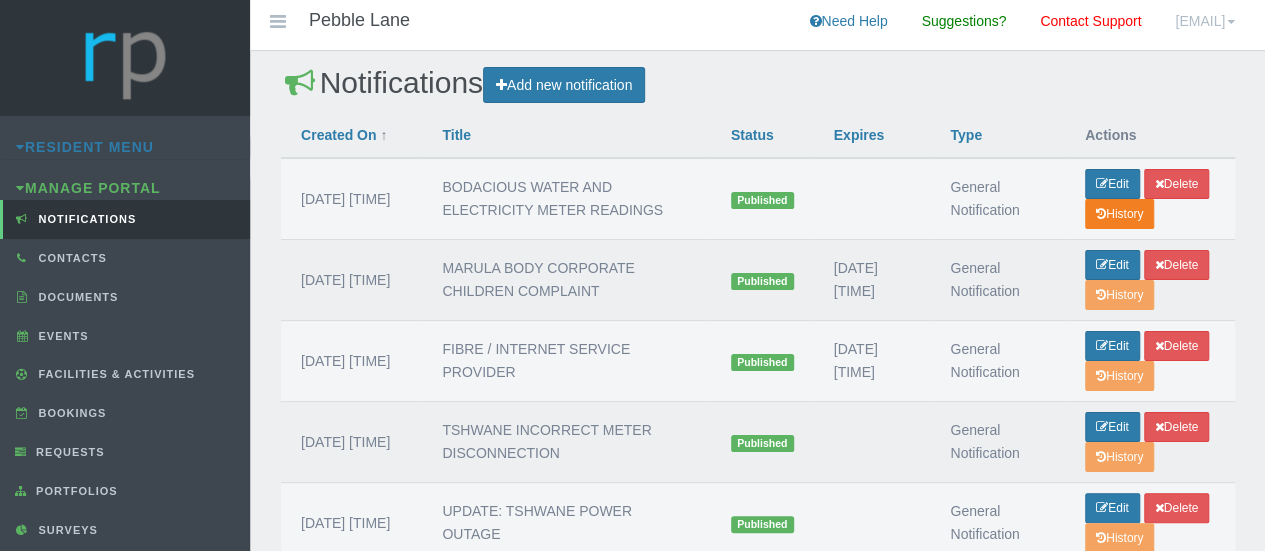 click on "History" at bounding box center (1119, 214) 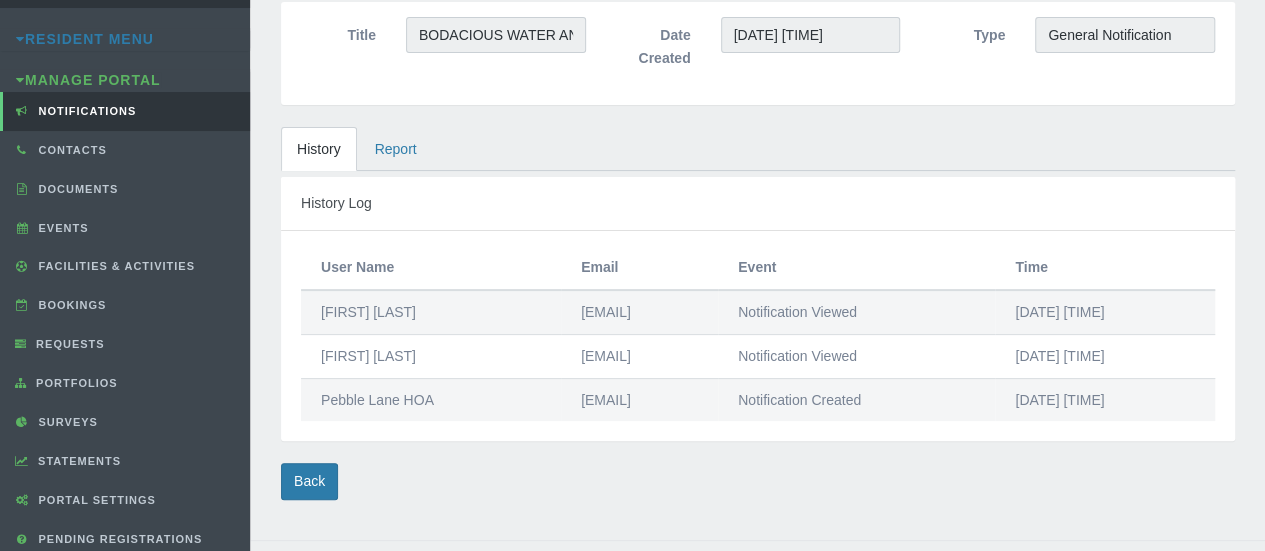scroll, scrollTop: 0, scrollLeft: 0, axis: both 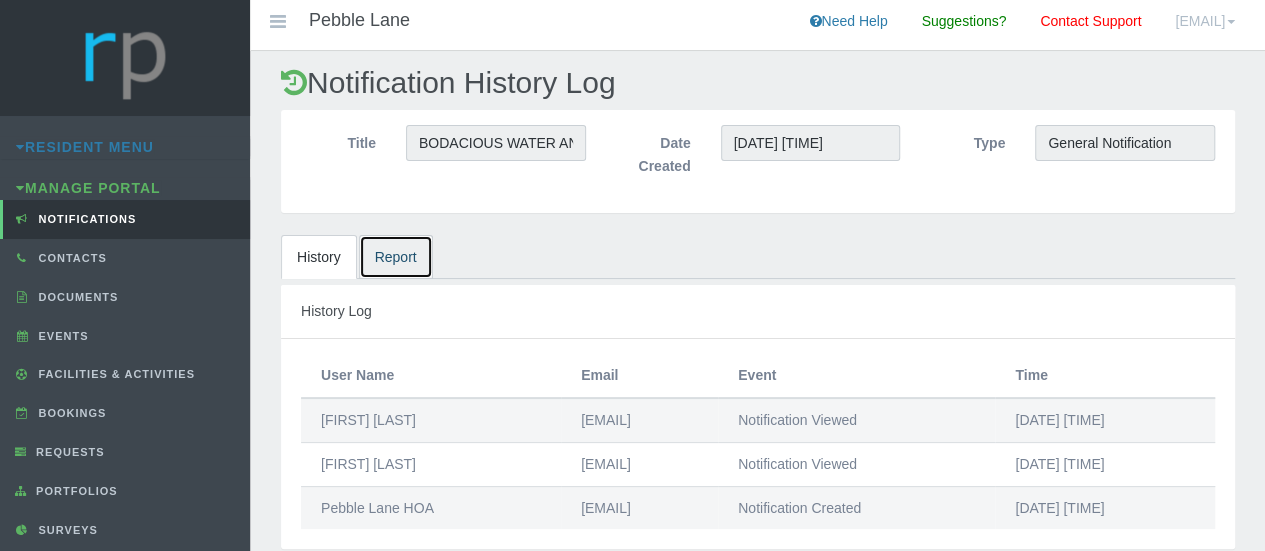 click on "Report" at bounding box center [396, 257] 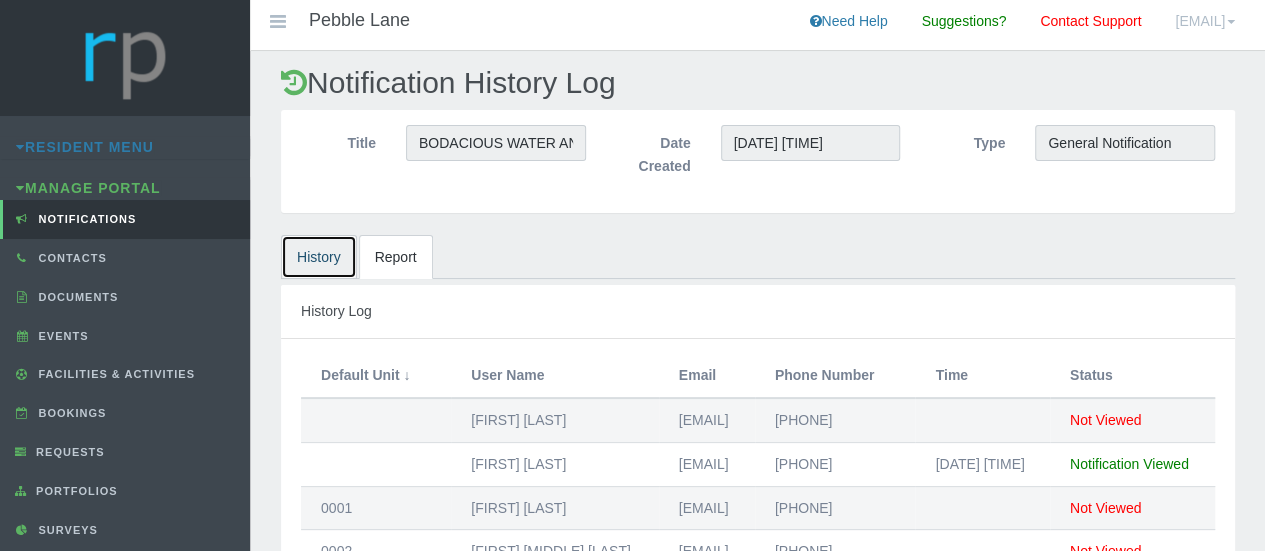 click on "History" at bounding box center (319, 257) 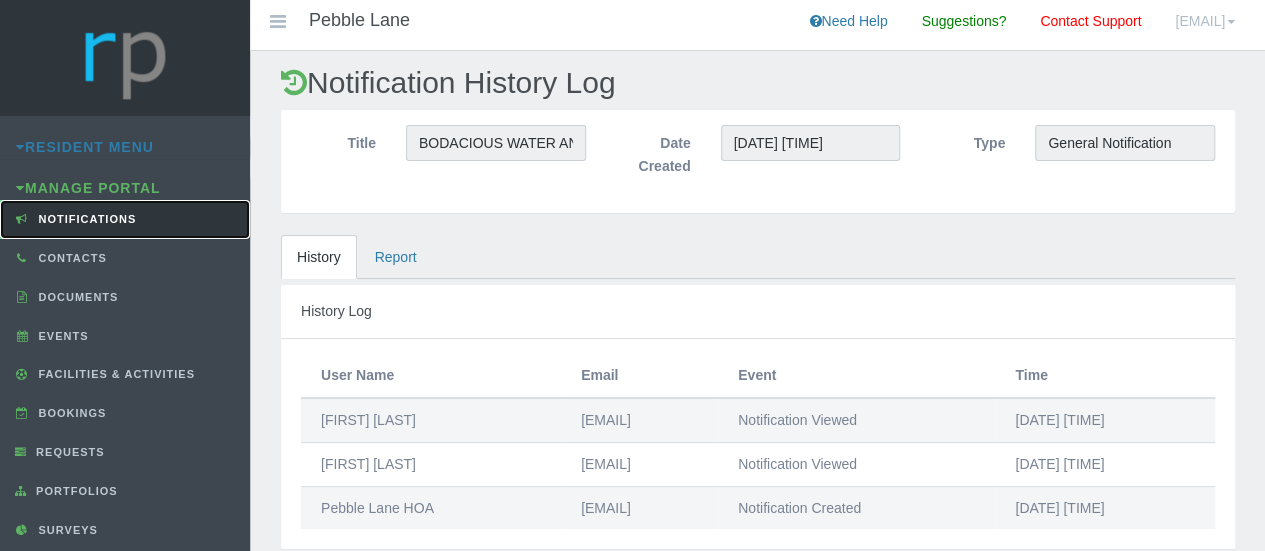 click on "Notifications" at bounding box center (85, 219) 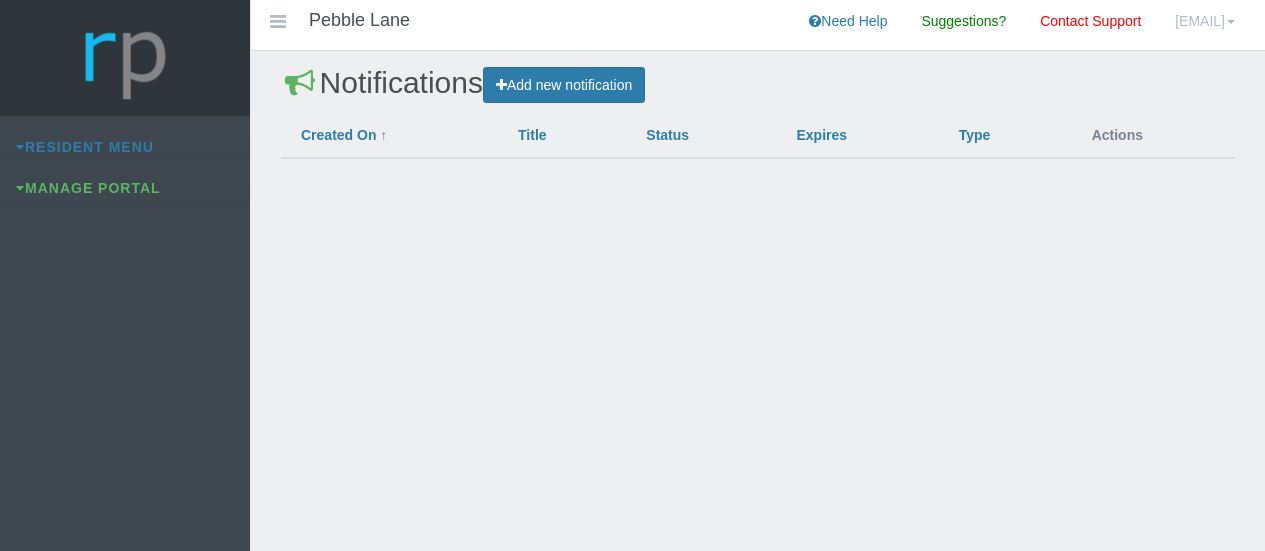 scroll, scrollTop: 0, scrollLeft: 0, axis: both 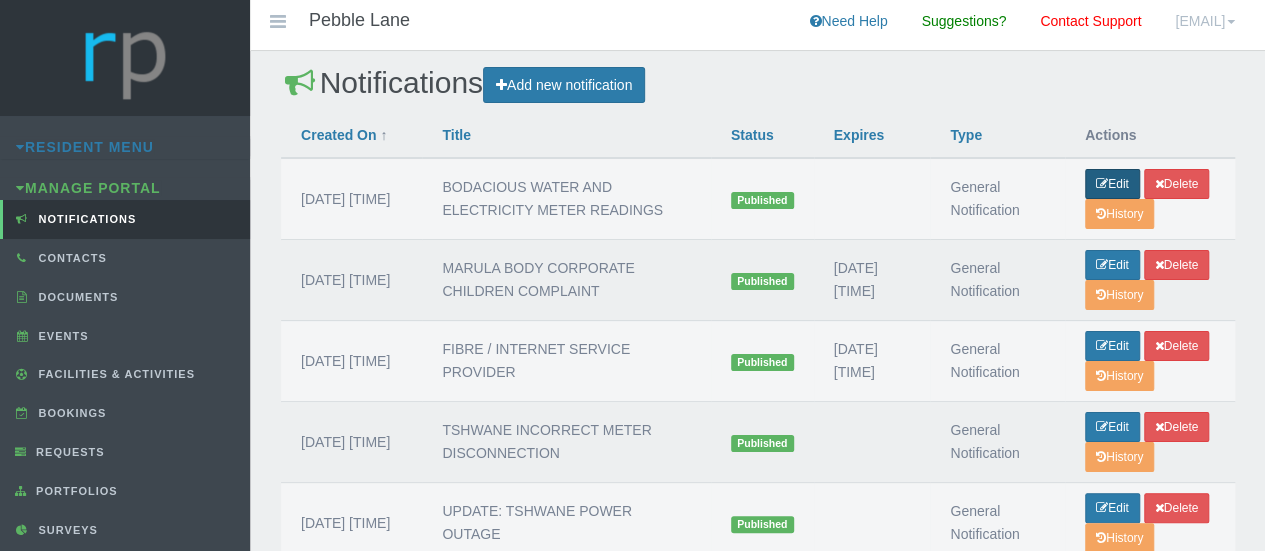 click on "Edit" at bounding box center [1112, 184] 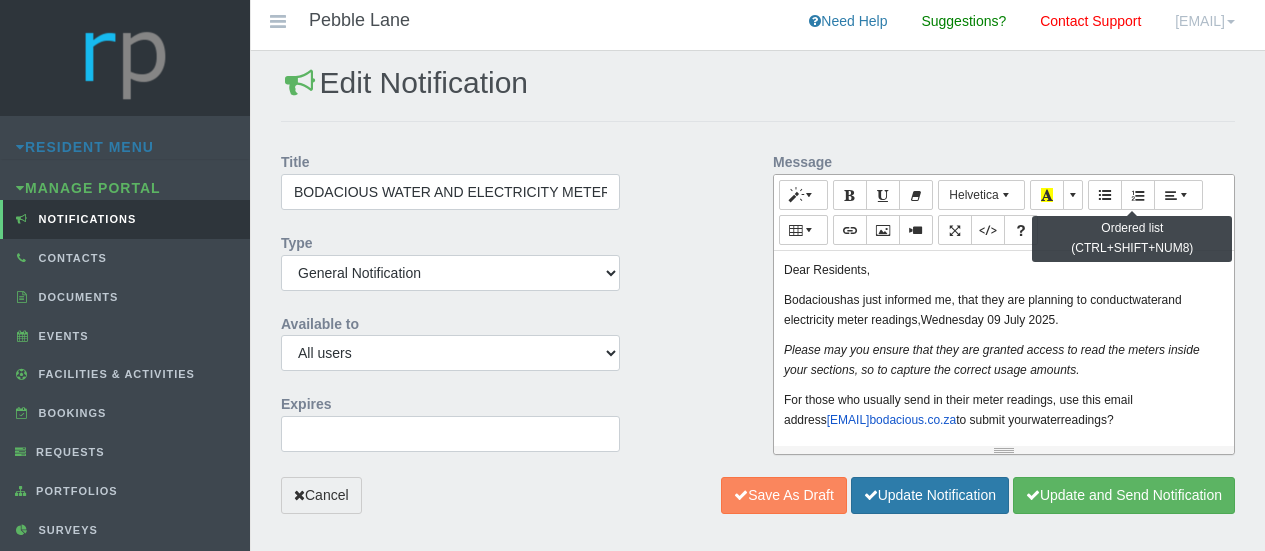 scroll, scrollTop: 0, scrollLeft: 0, axis: both 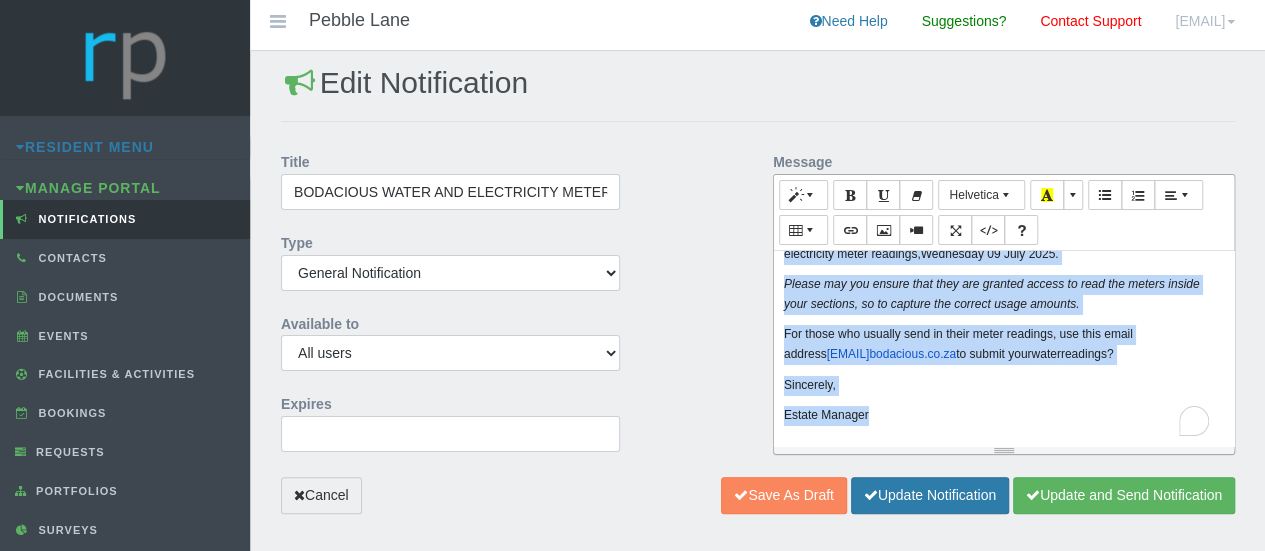 drag, startPoint x: 777, startPoint y: 266, endPoint x: 1096, endPoint y: 434, distance: 360.53433 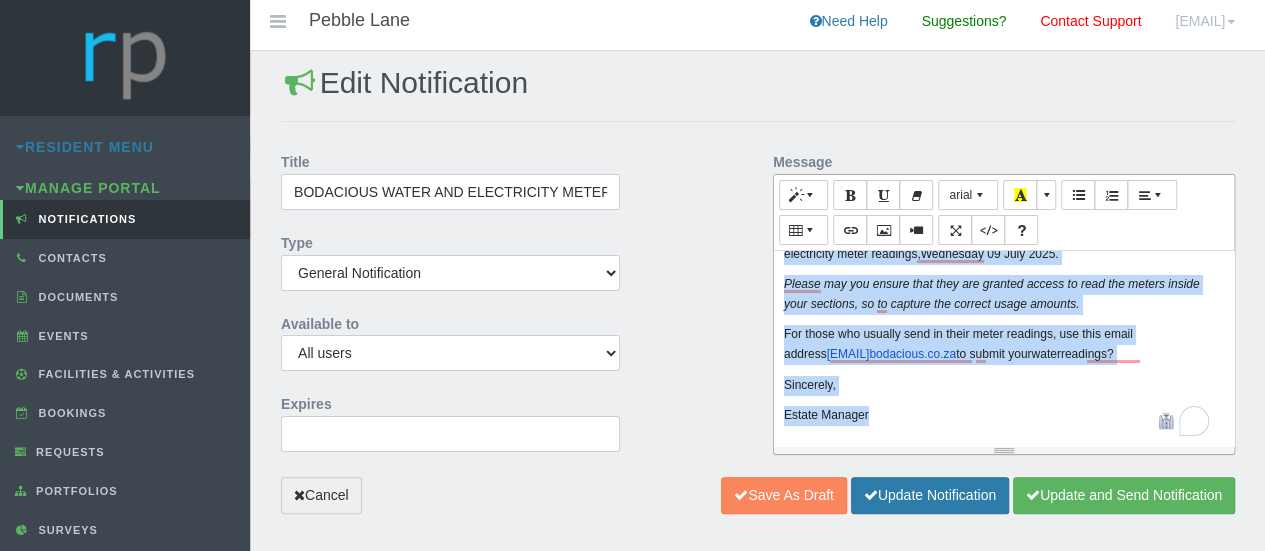 copy on "Dear Residents, Bodacious has just informed me, that they are planning to conduct water and electricity meter readings,[DAY] [MONTH] [YEAR]. Please may you ensure that they are granted access to read the meters inside your sections, so to capture the correct usage amounts. For those who usually send in their meter readings, use this email address energy1@bodacious.co.za to submit your water readings? Sincerely, Estate Manager" 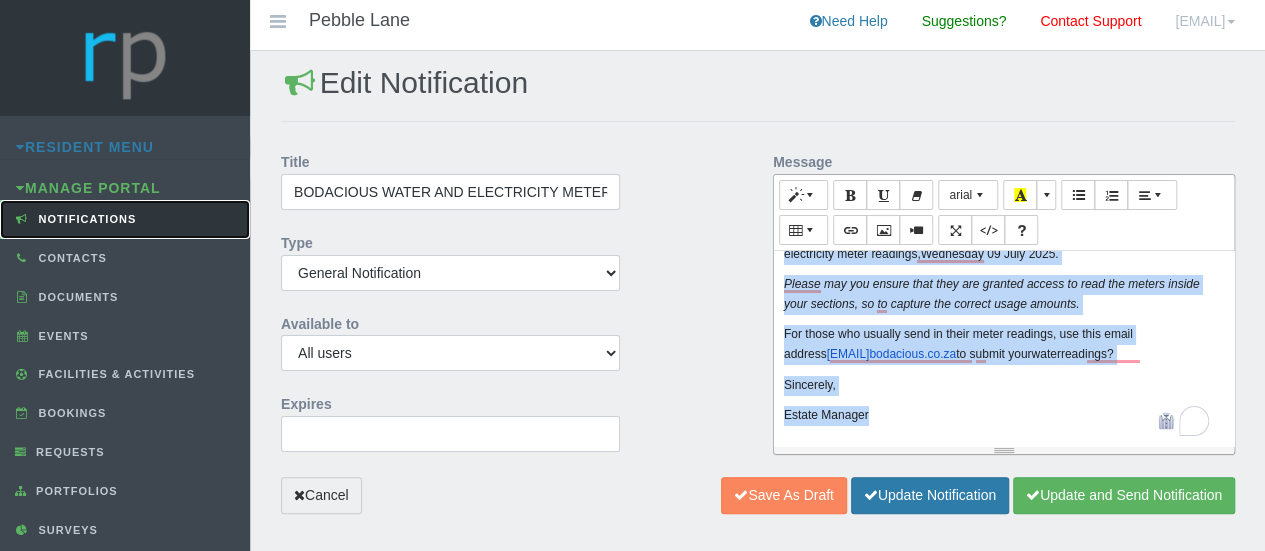 click on "Notifications" at bounding box center (85, 219) 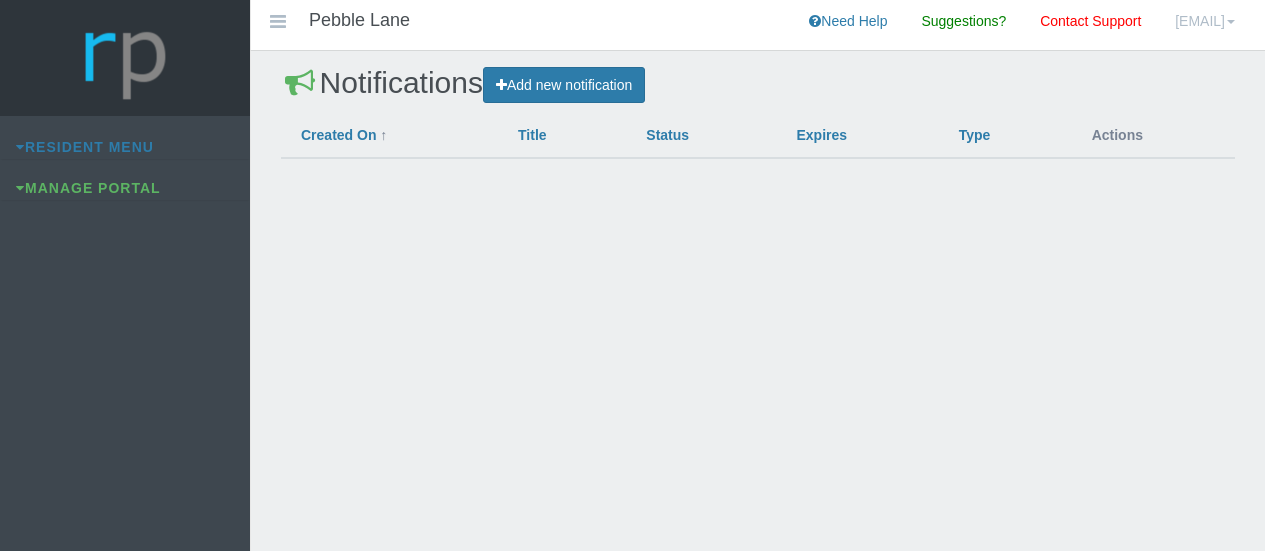 scroll, scrollTop: 0, scrollLeft: 0, axis: both 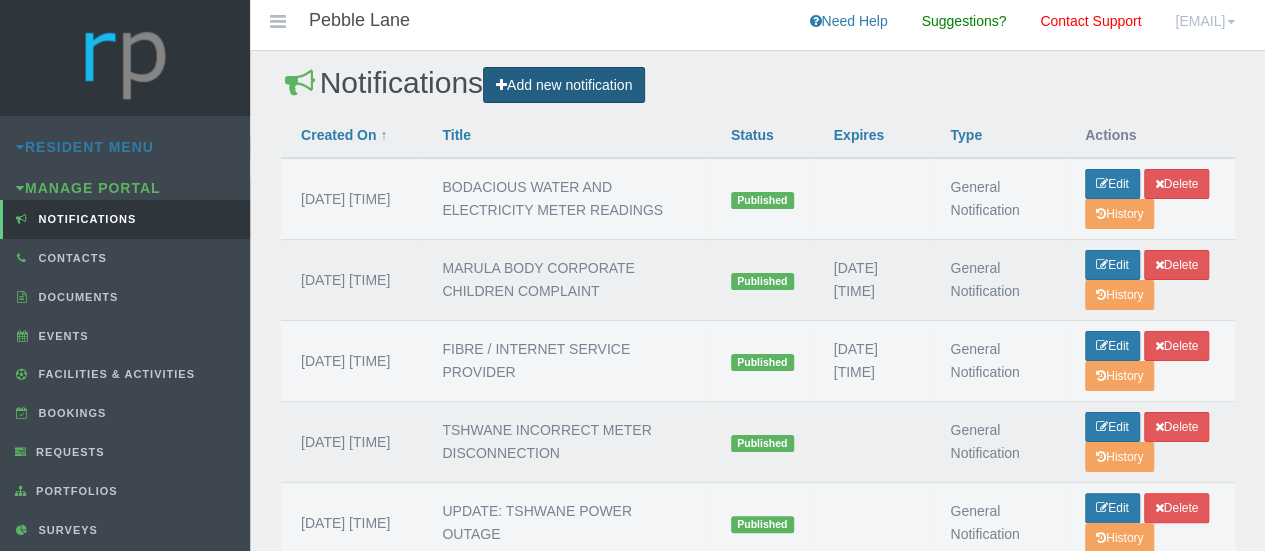 click on "Add new notification" at bounding box center (564, 85) 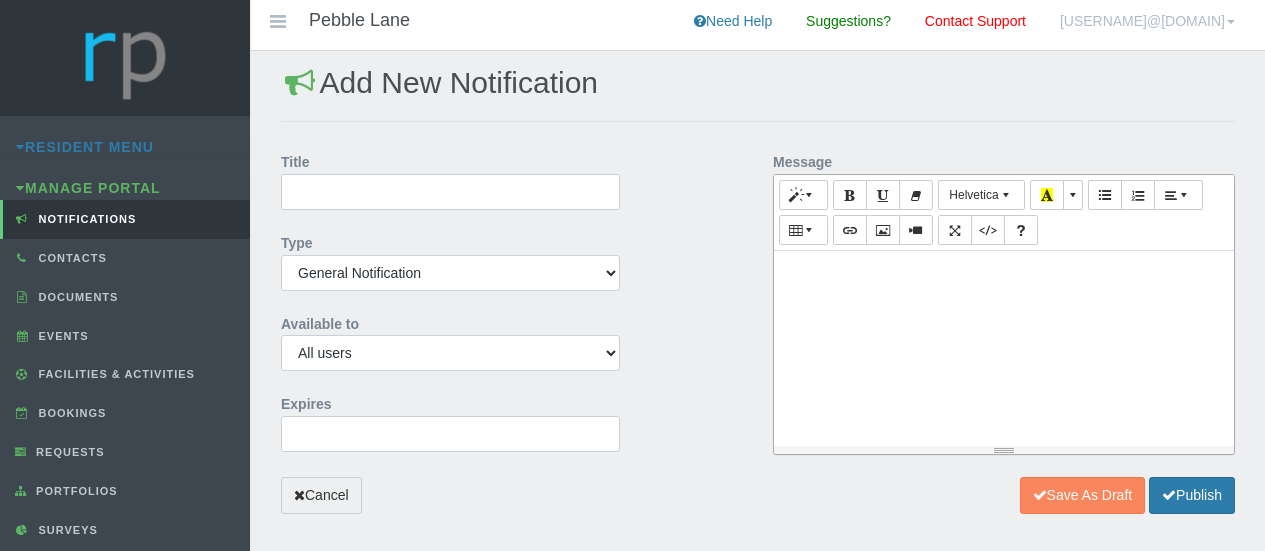 scroll, scrollTop: 0, scrollLeft: 0, axis: both 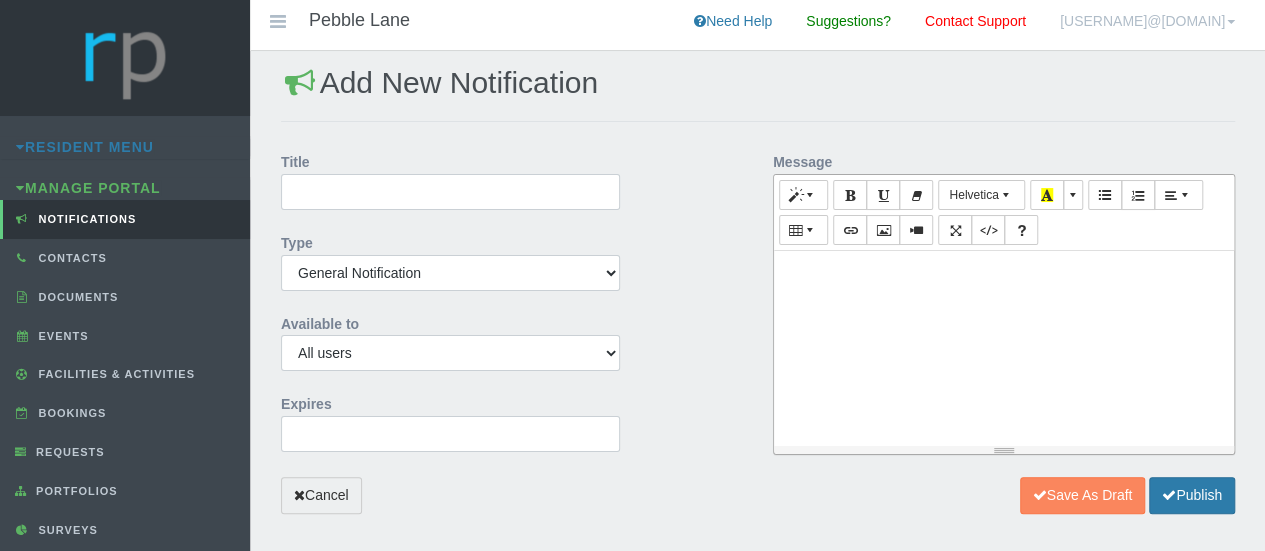 click at bounding box center [1004, 272] 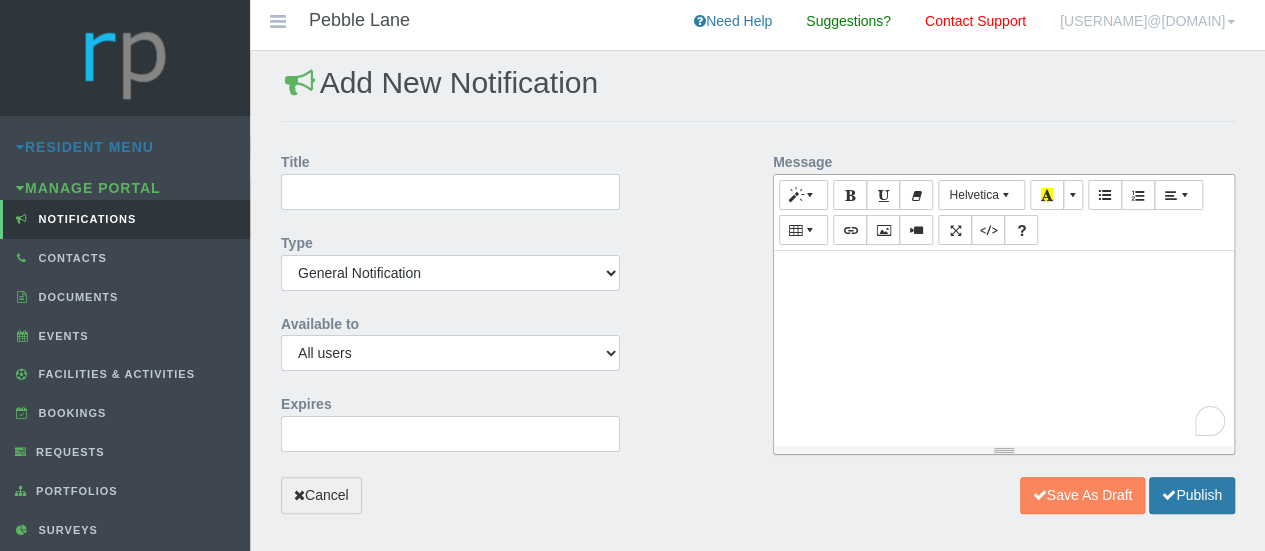 paste 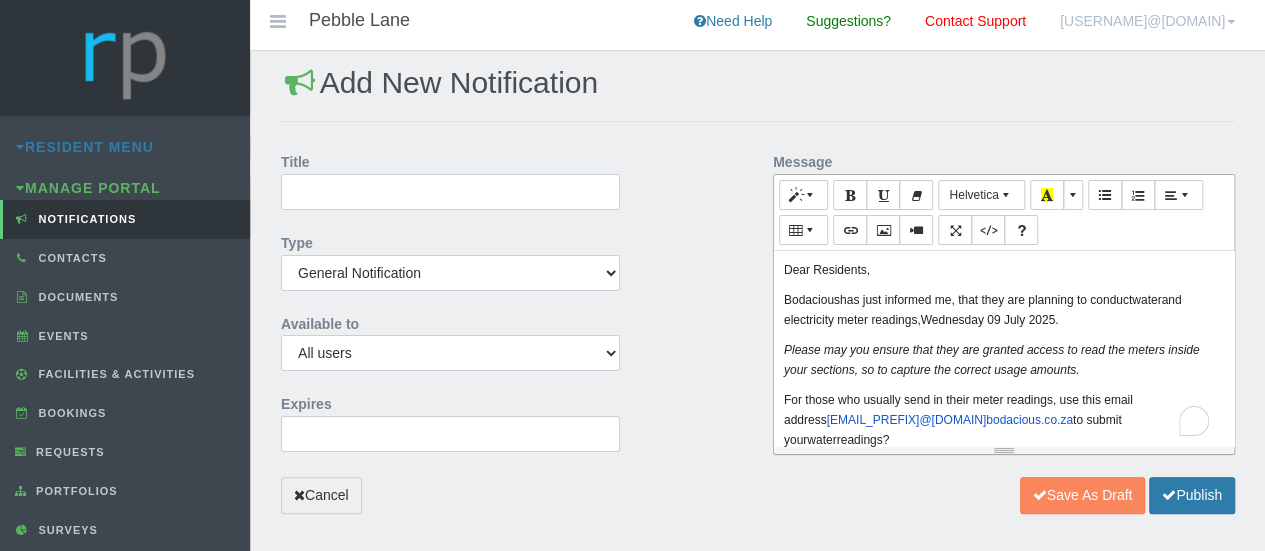 scroll, scrollTop: 42, scrollLeft: 0, axis: vertical 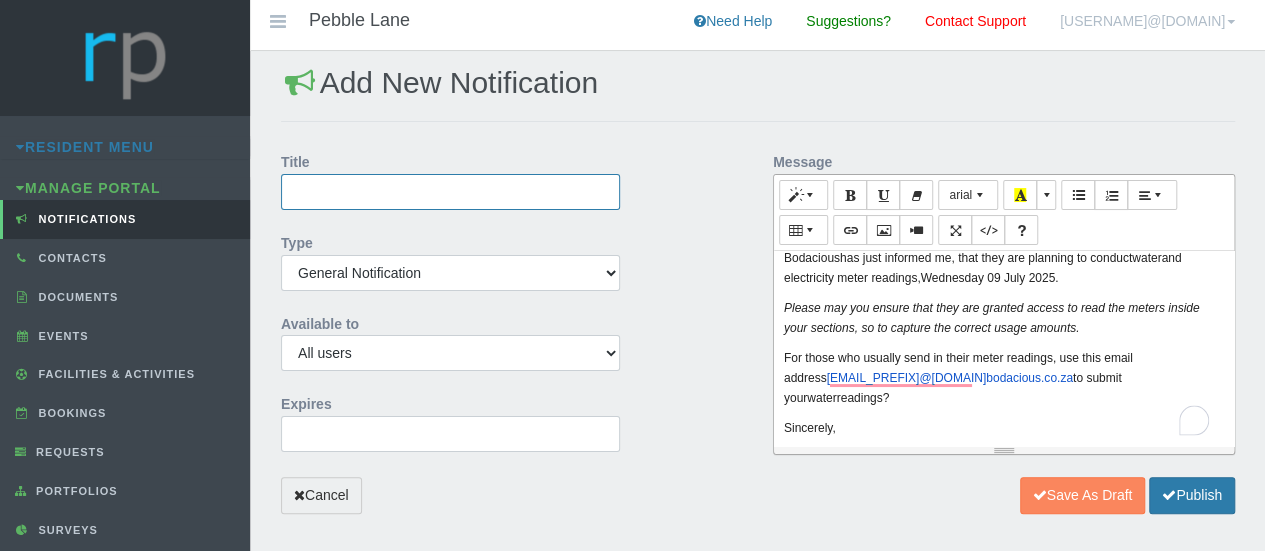 click on "Title" at bounding box center (450, 192) 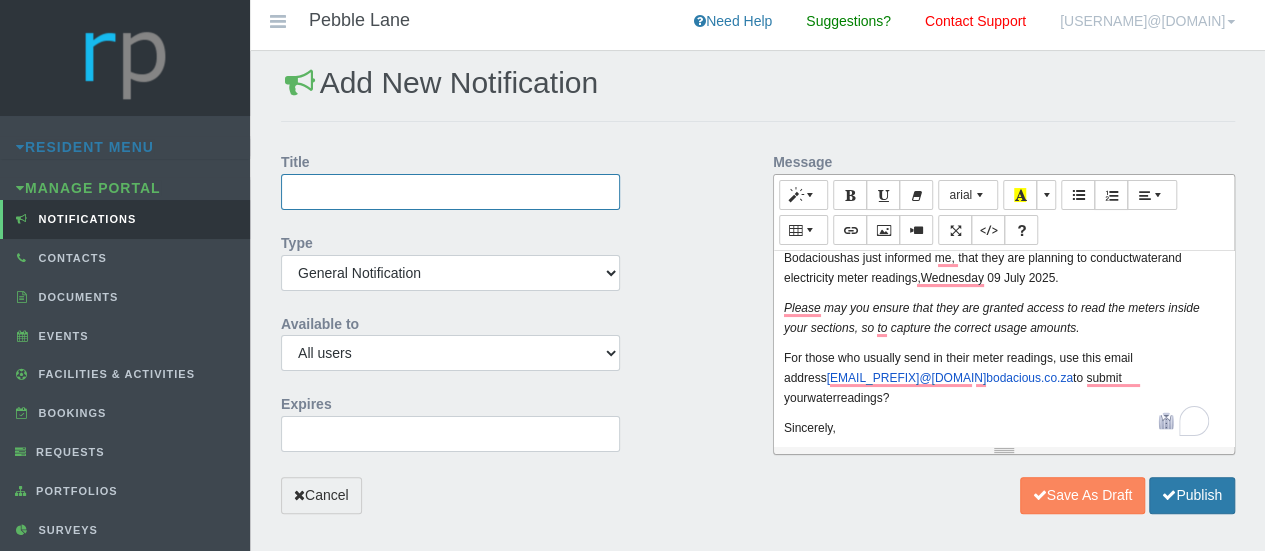 type on "BODACIOUS WATER AND ELECTRICITY METER READINGS" 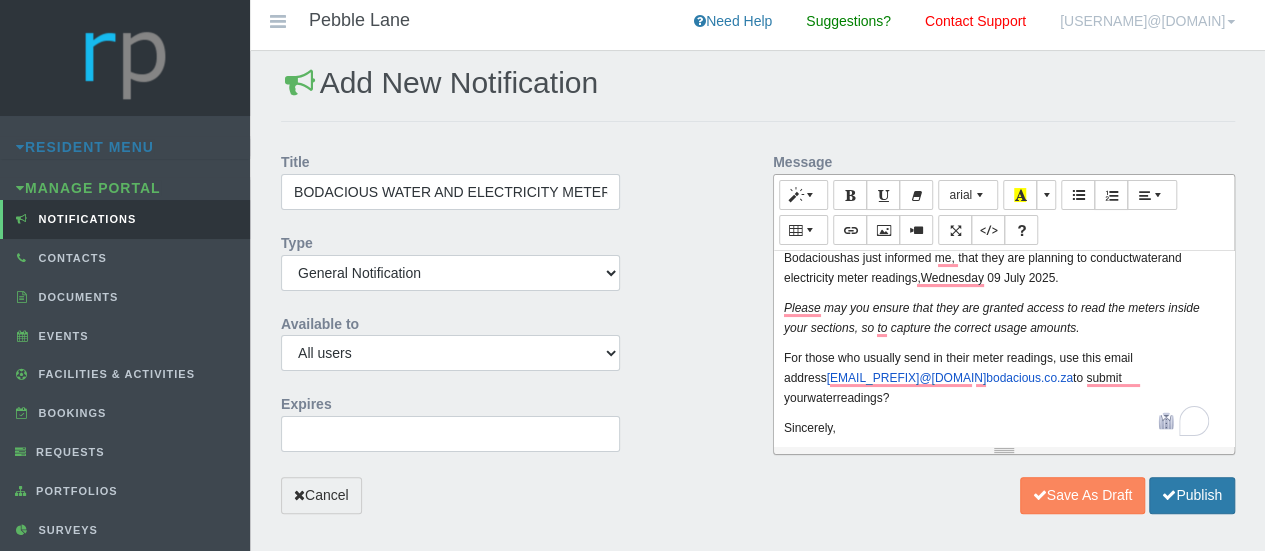 click on "Bodacious has just informed me, that they are planning to conduct water and electricity meter readings,[DAY] [MONTH] [YEAR]. Please may you ensure that they are granted access to read the meters inside your sections, so to capture the correct usage amounts. For those who usually send in their meter readings, use this email address energy1@bodacious.co.za to submit your water readings? Sincerely, Estate Manager" at bounding box center [1004, 268] 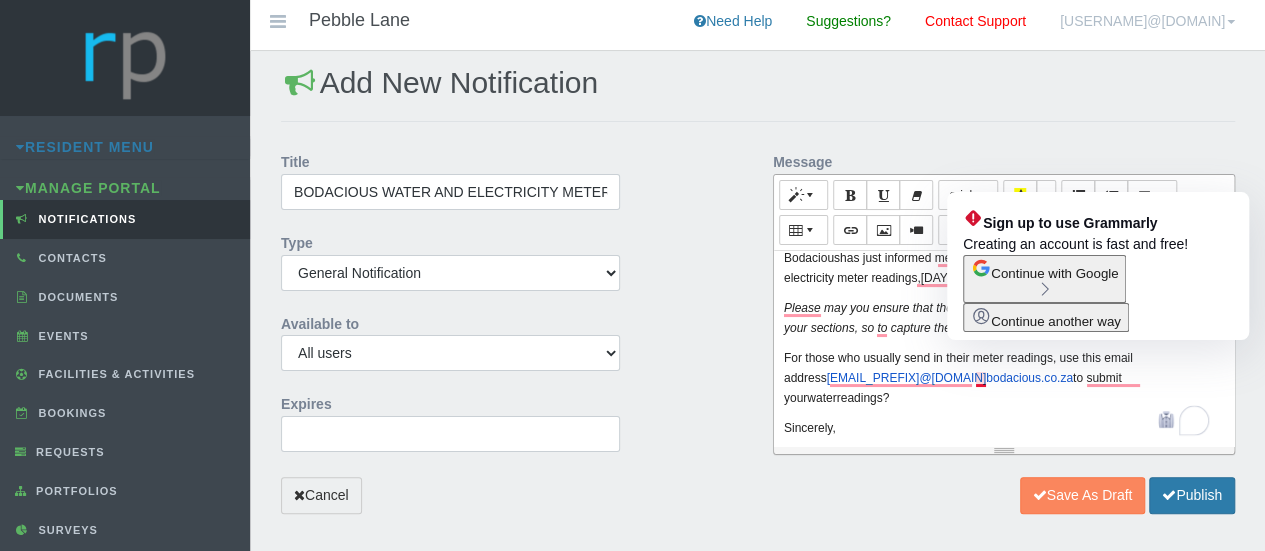 scroll, scrollTop: 0, scrollLeft: 0, axis: both 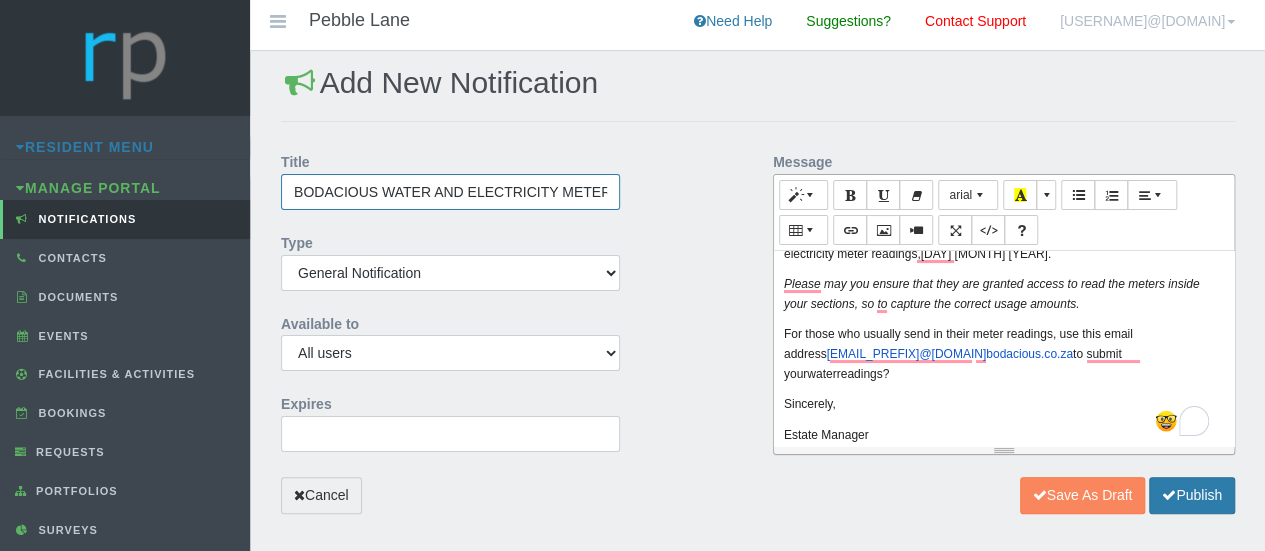 click on "BODACIOUS WATER AND ELECTRICITY METER READINGS" at bounding box center [450, 192] 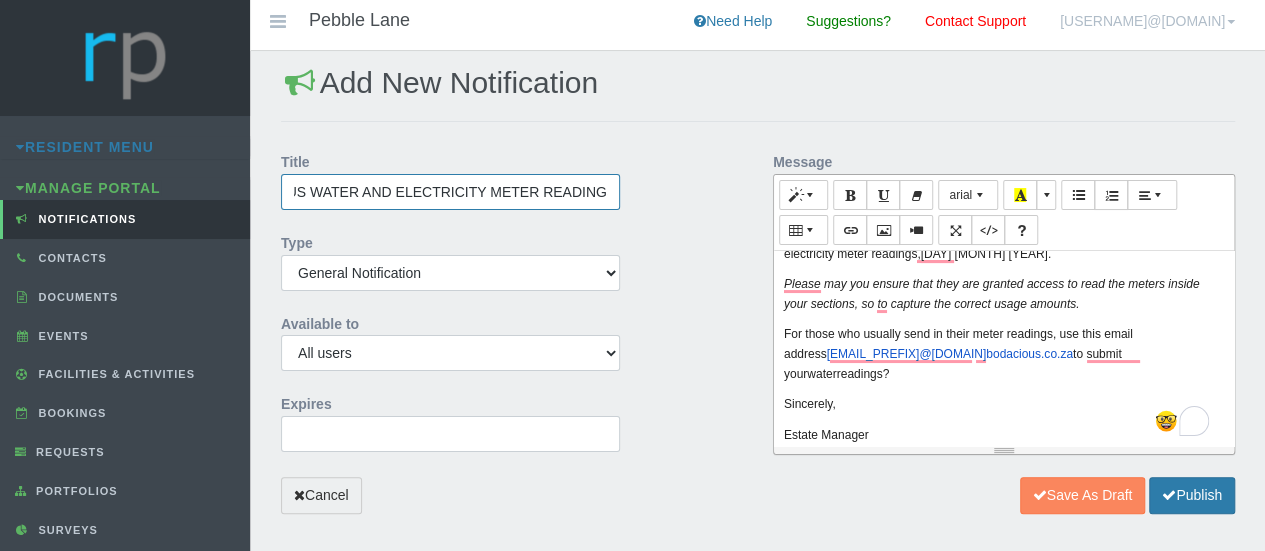 scroll, scrollTop: 0, scrollLeft: 80, axis: horizontal 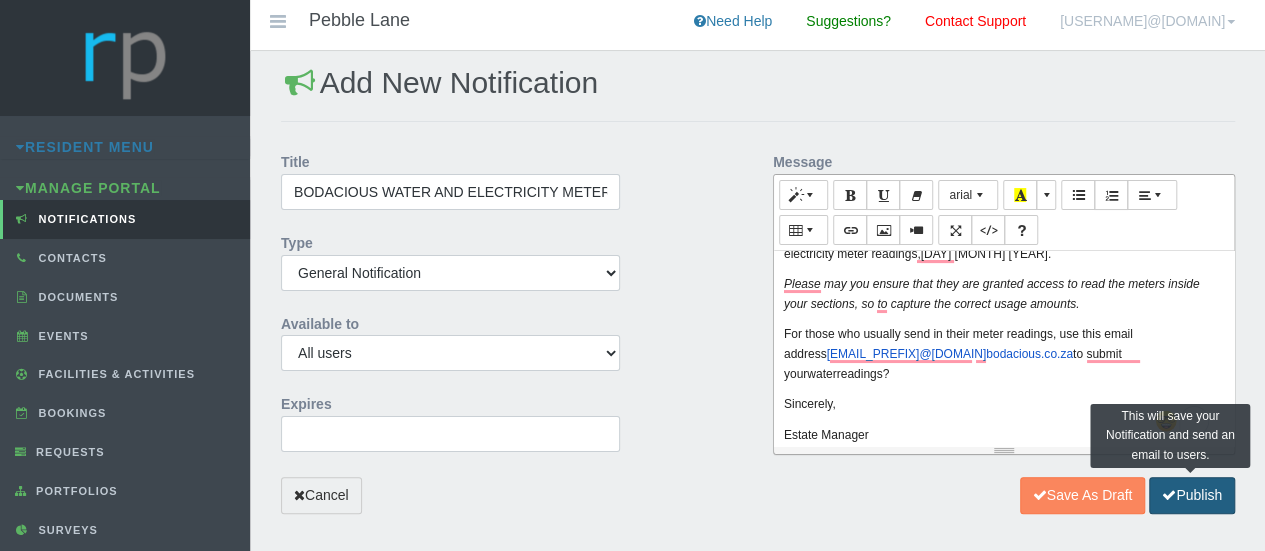 click on "Publish" at bounding box center [1192, 495] 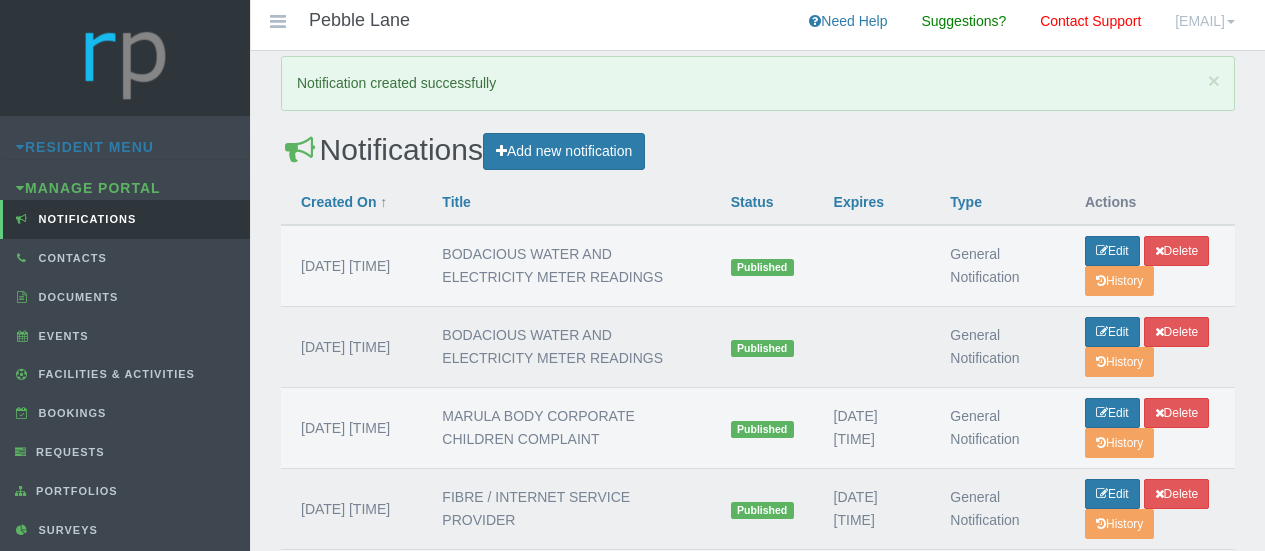 scroll, scrollTop: 0, scrollLeft: 0, axis: both 